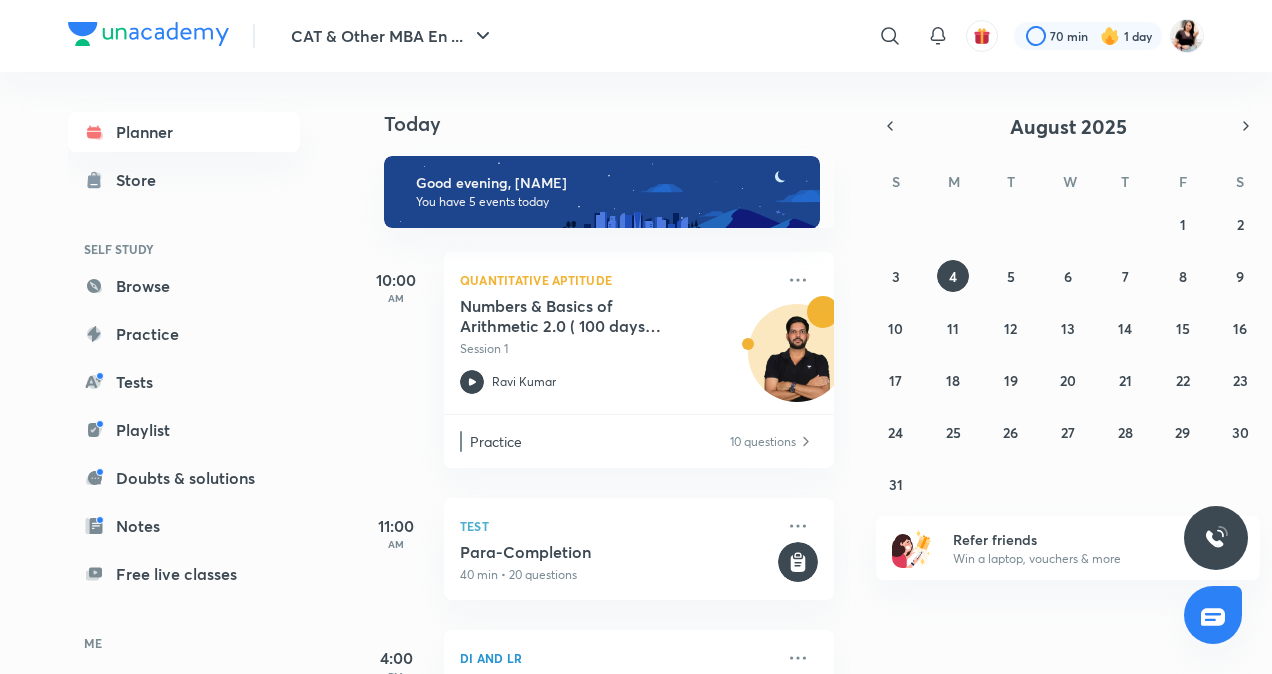 scroll, scrollTop: 0, scrollLeft: 0, axis: both 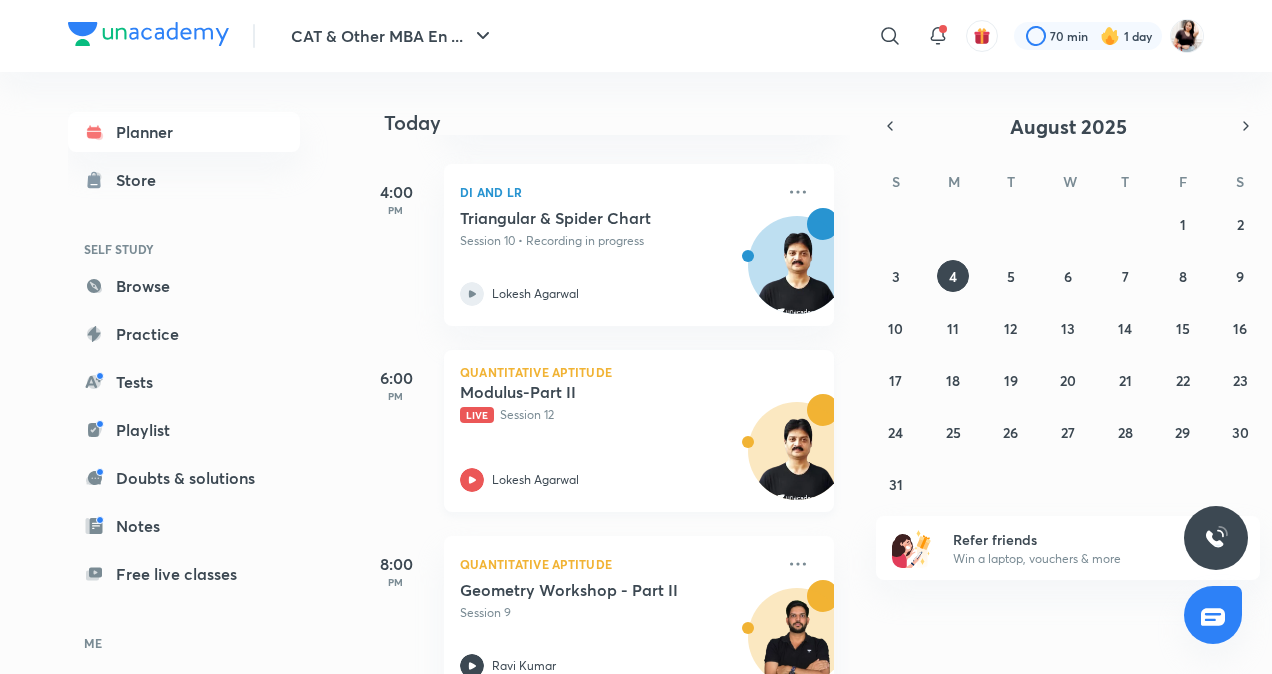 click on "Modulus-Part II Live Session 12" at bounding box center (617, 403) 